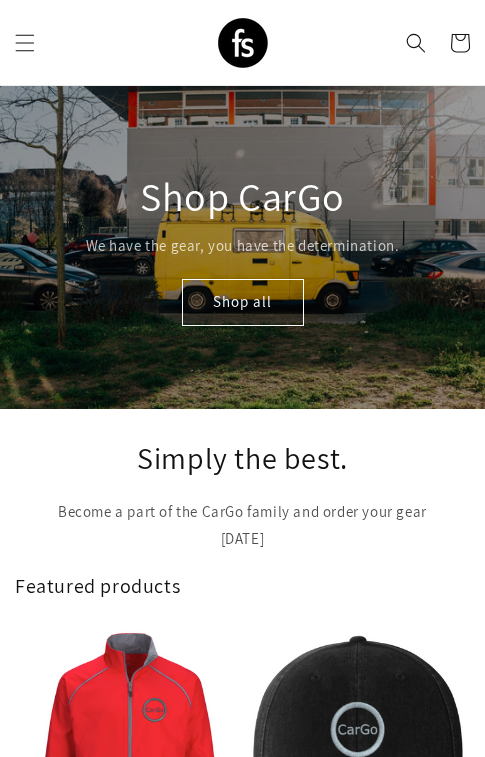 scroll, scrollTop: 0, scrollLeft: 0, axis: both 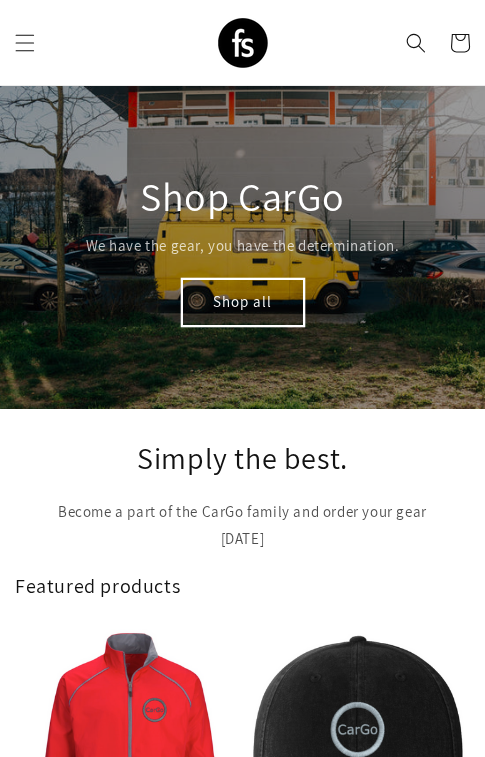 click on "Shop all" at bounding box center (243, 302) 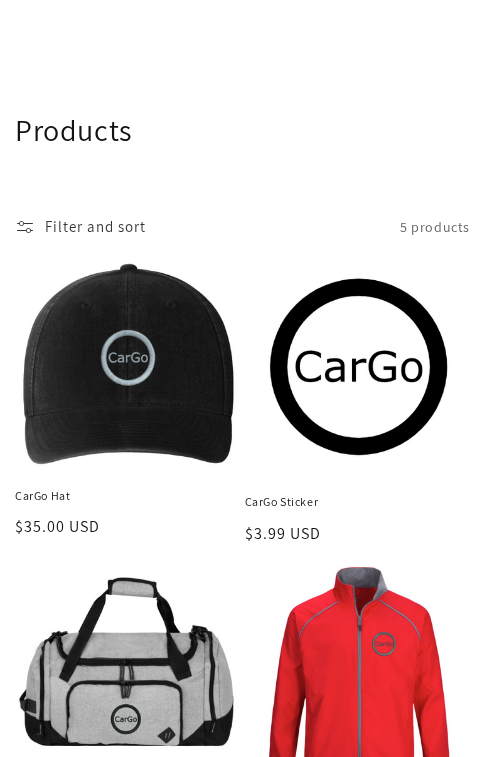 scroll, scrollTop: 659, scrollLeft: 0, axis: vertical 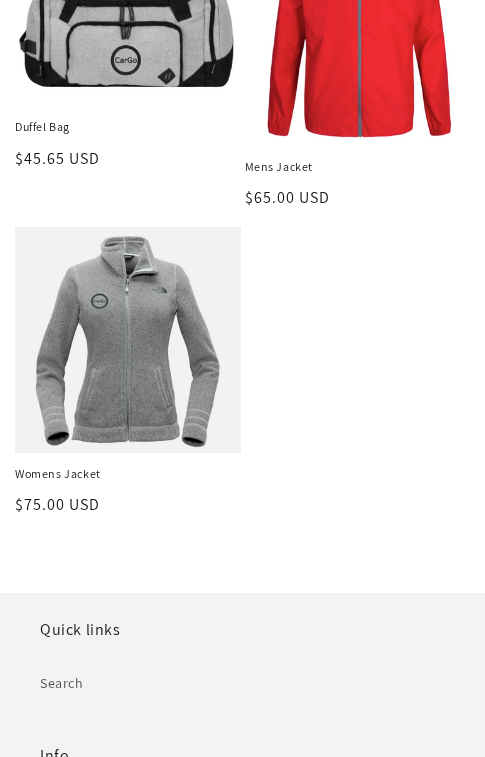 click on "Womens Jacket" at bounding box center [128, 474] 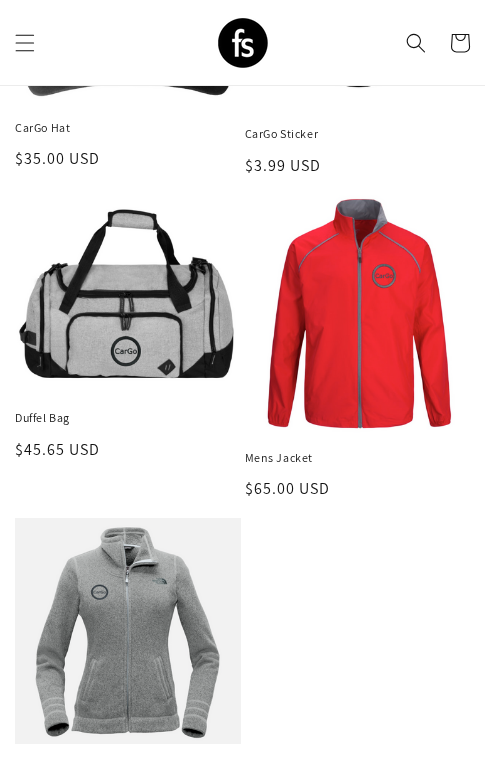 scroll, scrollTop: 29, scrollLeft: 0, axis: vertical 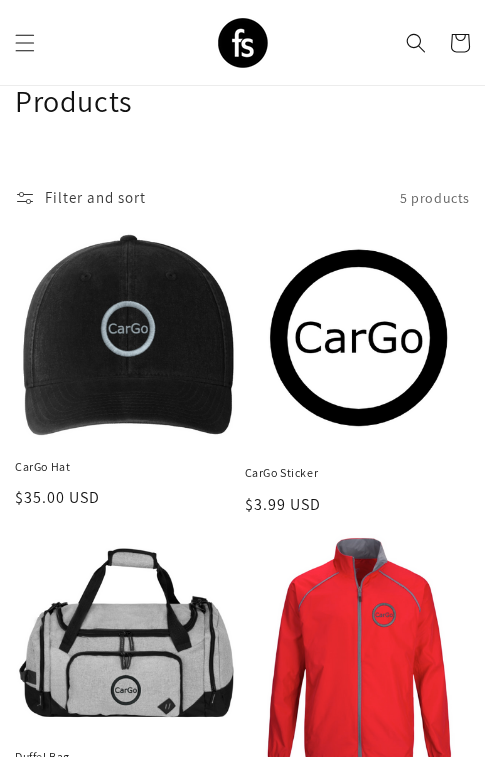 click on "CarGo Hat" at bounding box center (128, 467) 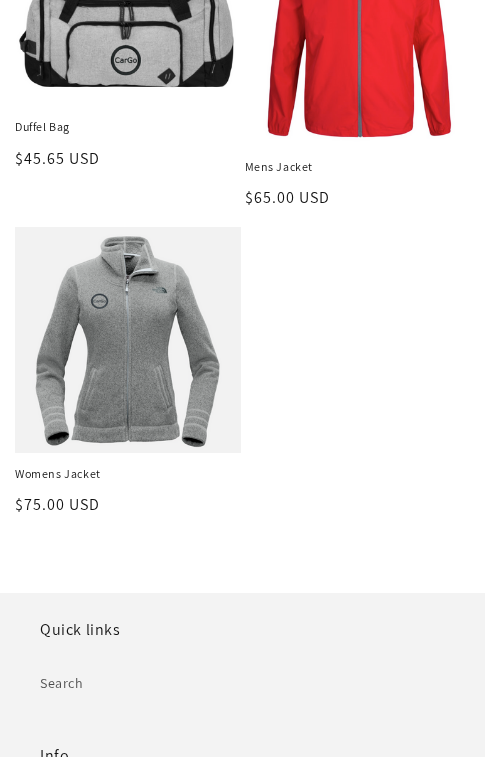 click on "Womens Jacket" at bounding box center (128, 474) 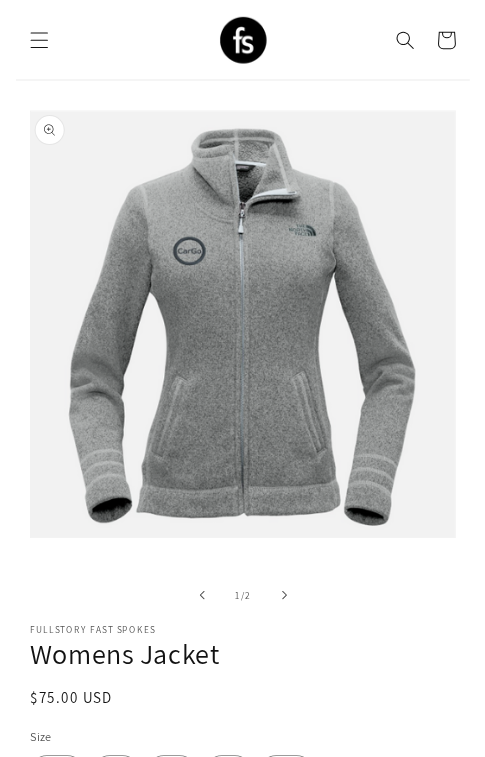 scroll, scrollTop: 0, scrollLeft: 0, axis: both 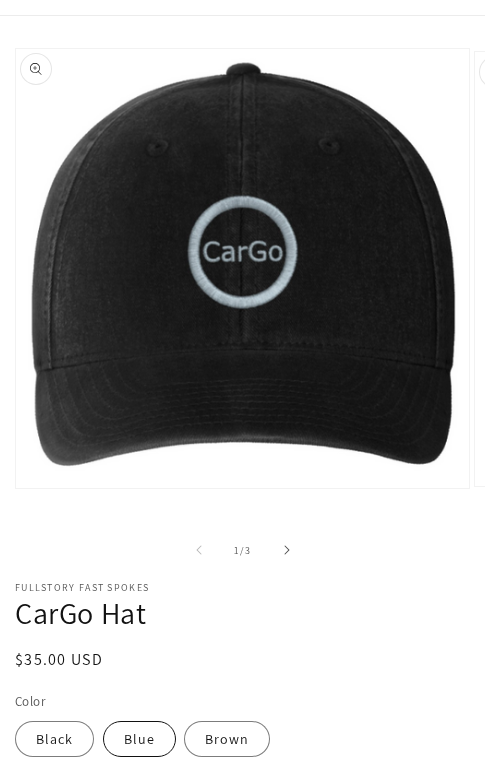 click on "Blue" at bounding box center (139, 739) 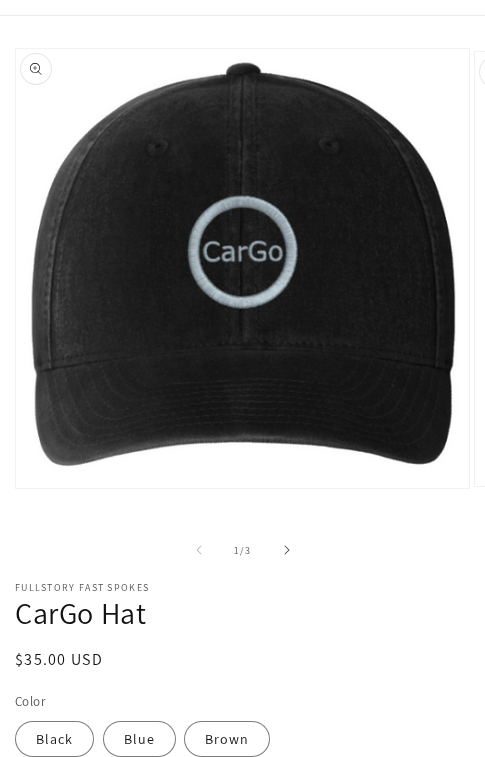 scroll, scrollTop: 231, scrollLeft: 0, axis: vertical 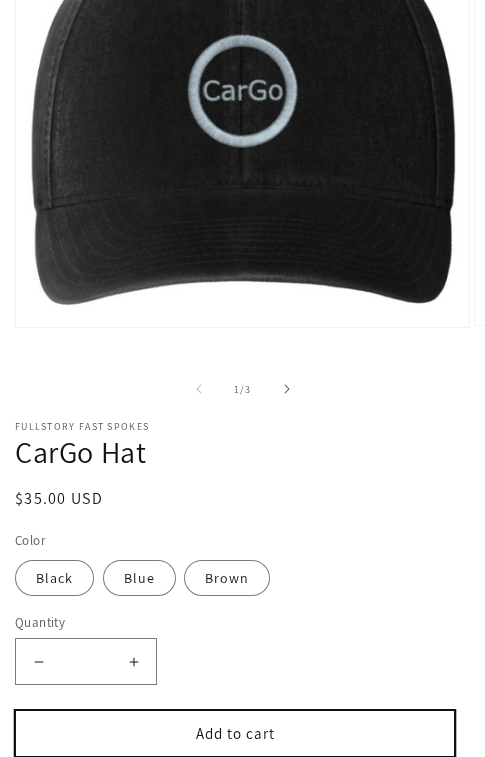 click on "Add to cart" at bounding box center [235, 733] 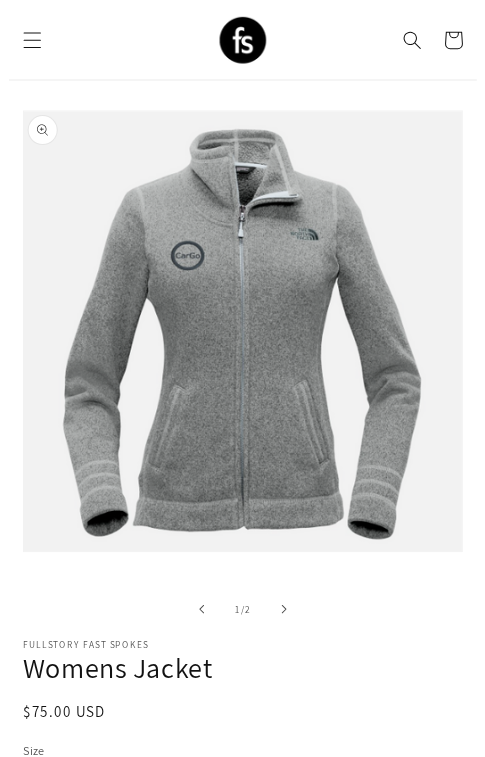 scroll, scrollTop: 0, scrollLeft: 0, axis: both 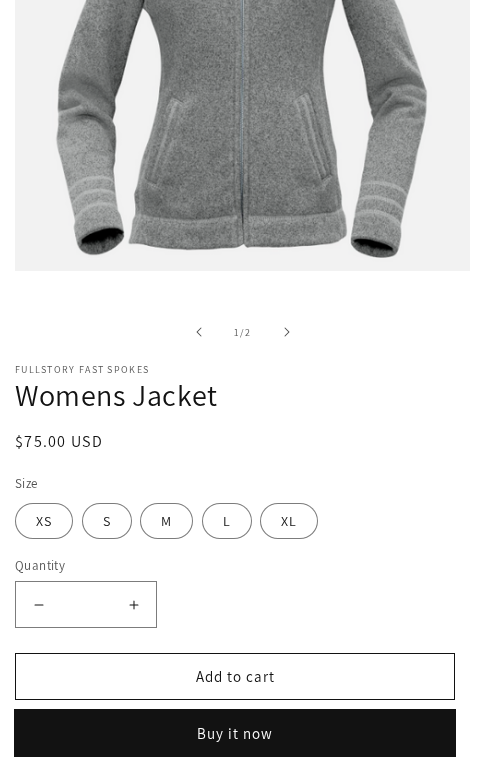 click on "Buy it now" at bounding box center (235, 733) 